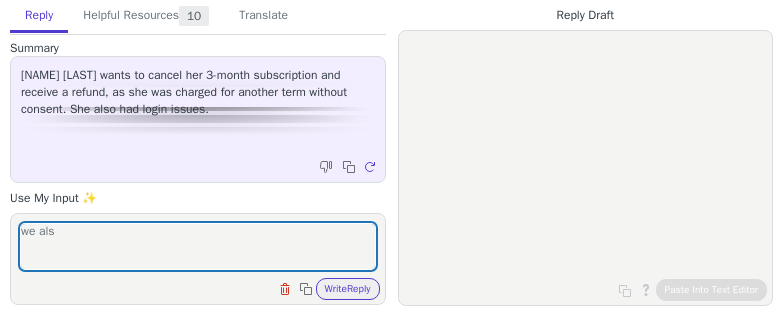 scroll, scrollTop: 0, scrollLeft: 0, axis: both 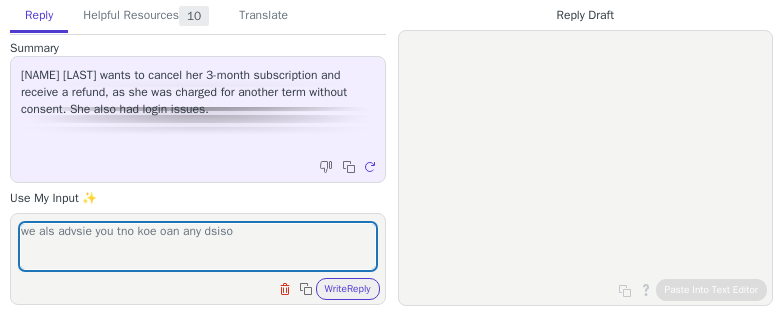 type on "we als advsie you tno koe oan any dsisoy" 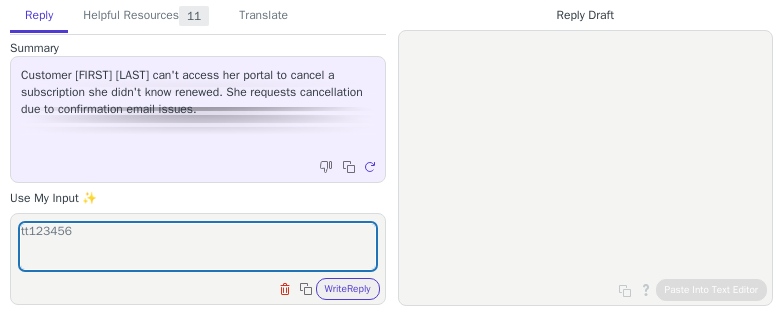scroll, scrollTop: 0, scrollLeft: 0, axis: both 